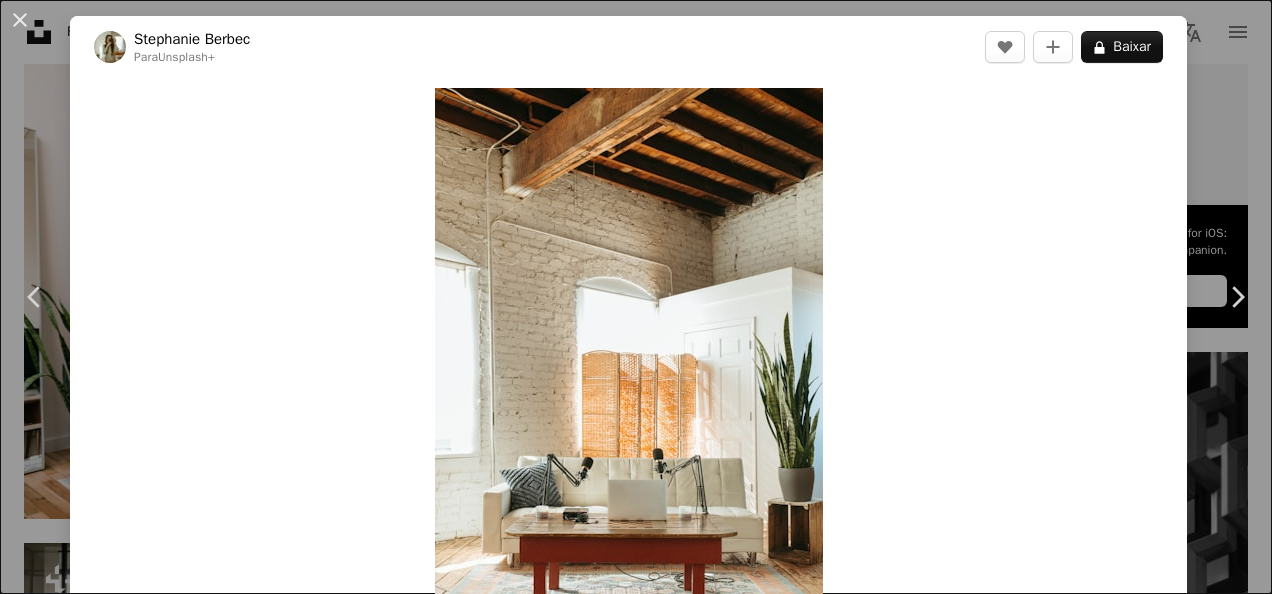 scroll, scrollTop: 7658, scrollLeft: 0, axis: vertical 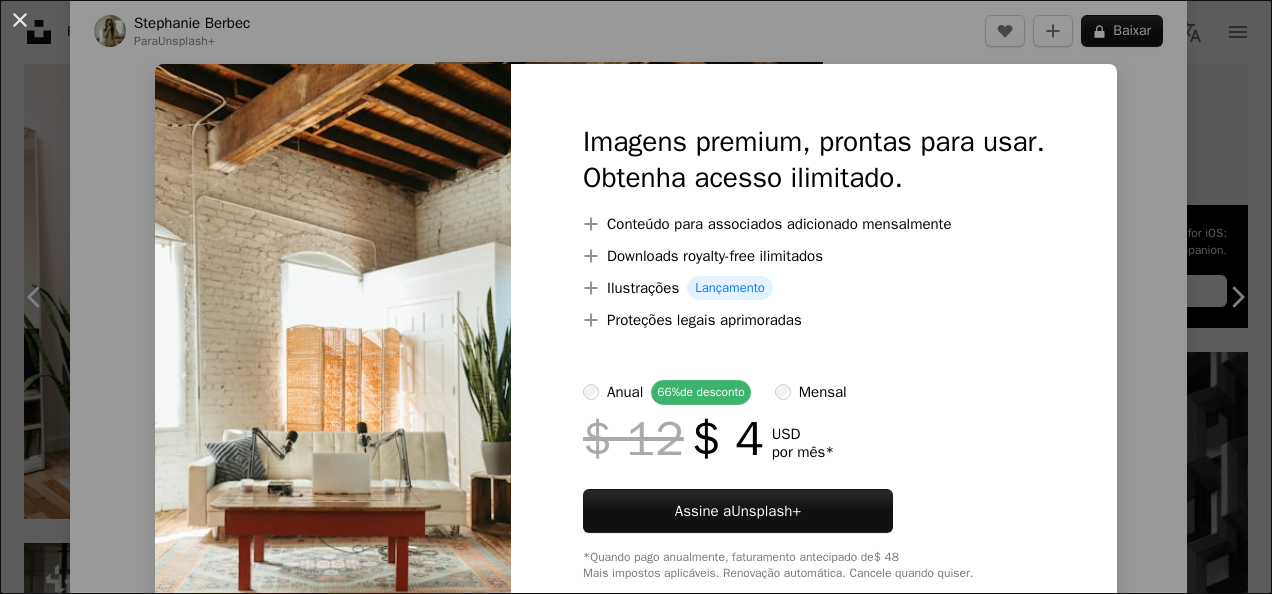 click on "An X shape Imagens premium, prontas para usar. Obtenha acesso ilimitado. A plus sign Conteúdo para associados adicionado mensalmente A plus sign Downloads royalty-free ilimitados A plus sign Ilustrações  Lançamento A plus sign Proteções legais aprimoradas anual 66%  de desconto mensal $ 12   $ 4 USD por mês * Assine a  Unsplash+ *Quando pago anualmente, faturamento antecipado de  $ 48 Mais impostos aplicáveis. Renovação automática. Cancele quando quiser." at bounding box center [636, 297] 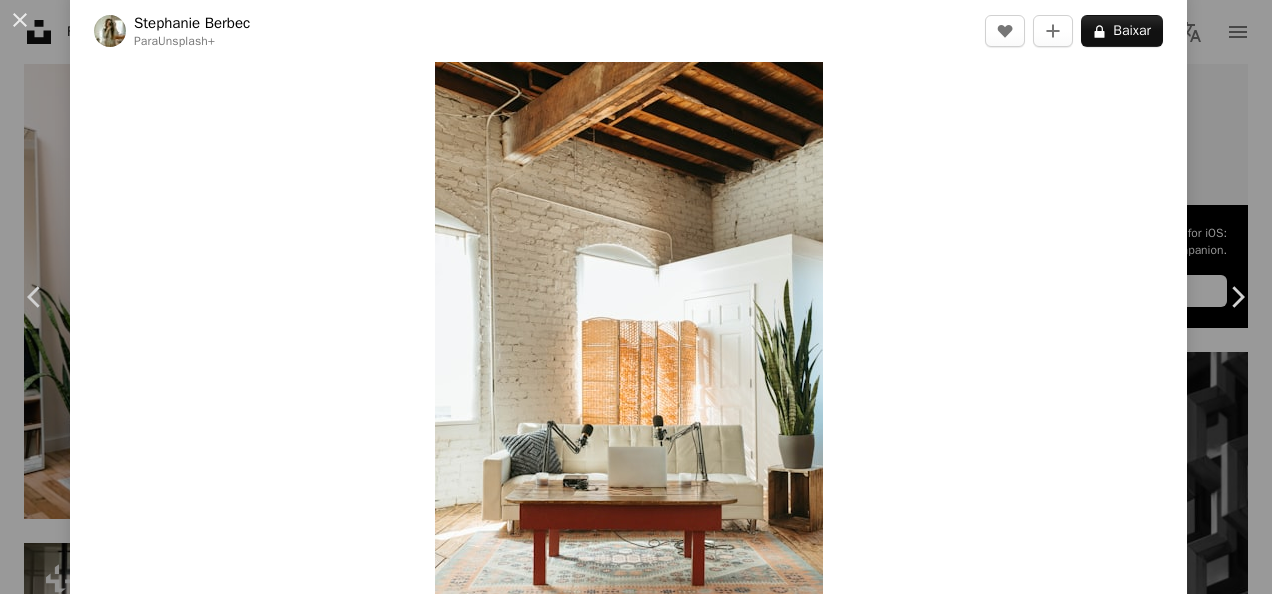 scroll, scrollTop: 0, scrollLeft: 0, axis: both 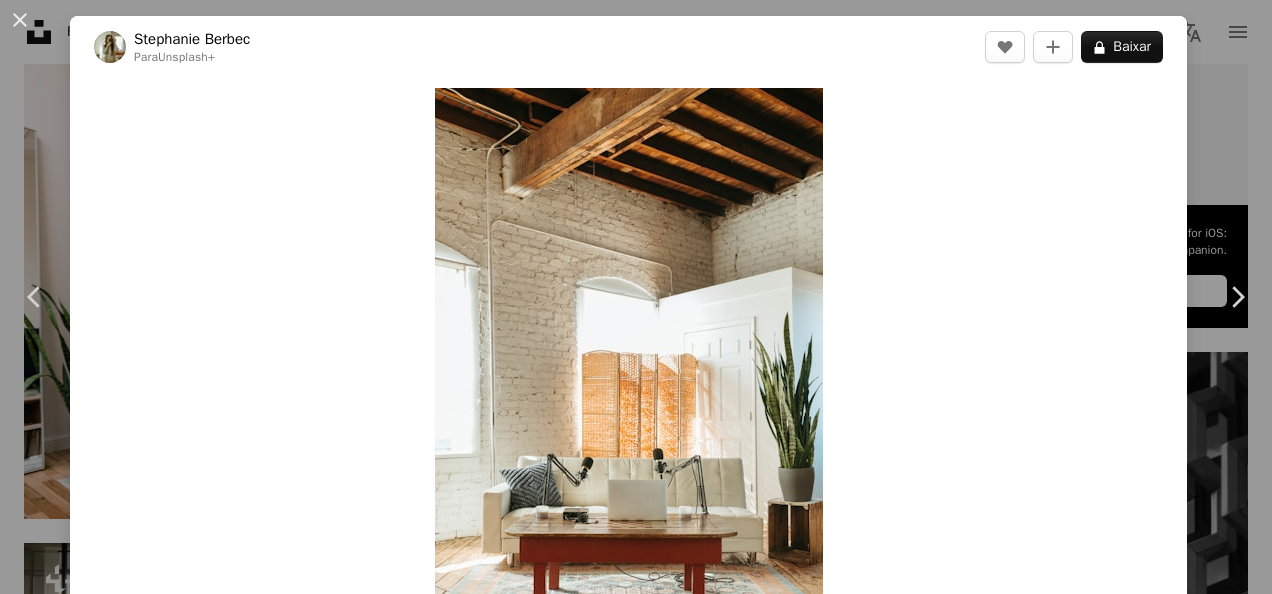 click on "An X shape Chevron left Chevron right [NAME] [LAST] Para  Unsplash+ A heart A plus sign A lock Baixar Zoom in Destaque em Fotos A forward-right arrow Compartilhar More Actions Calendar outlined Publicada em  [DATE] Safety Com a  Licença da Unsplash+ Tecnologia computador portátil quarto iPhone Podcast microfone Internet estúdio edição de vídeo Influenciador criação de conteúdo telefone inteligente Empresas podcasts Microfones quarto interior sala de fundo Fala Imagens de domínio público Desta série Chevron right Plus sign for Unsplash+ Plus sign for Unsplash+ Plus sign for Unsplash+ Plus sign for Unsplash+ Plus sign for Unsplash+ Plus sign for Unsplash+ Plus sign for Unsplash+ Plus sign for Unsplash+ Plus sign for Unsplash+ Plus sign for Unsplash+ Imagens relacionadas Plus sign for Unsplash+ A heart A plus sign [NAME] [LAST] Para  Unsplash+ A lock Baixar Plus sign for Unsplash+ A heart A plus sign [NAME] [LAST] Para  Unsplash+ A lock Baixar Plus sign for Unsplash+ A heart" at bounding box center (636, 297) 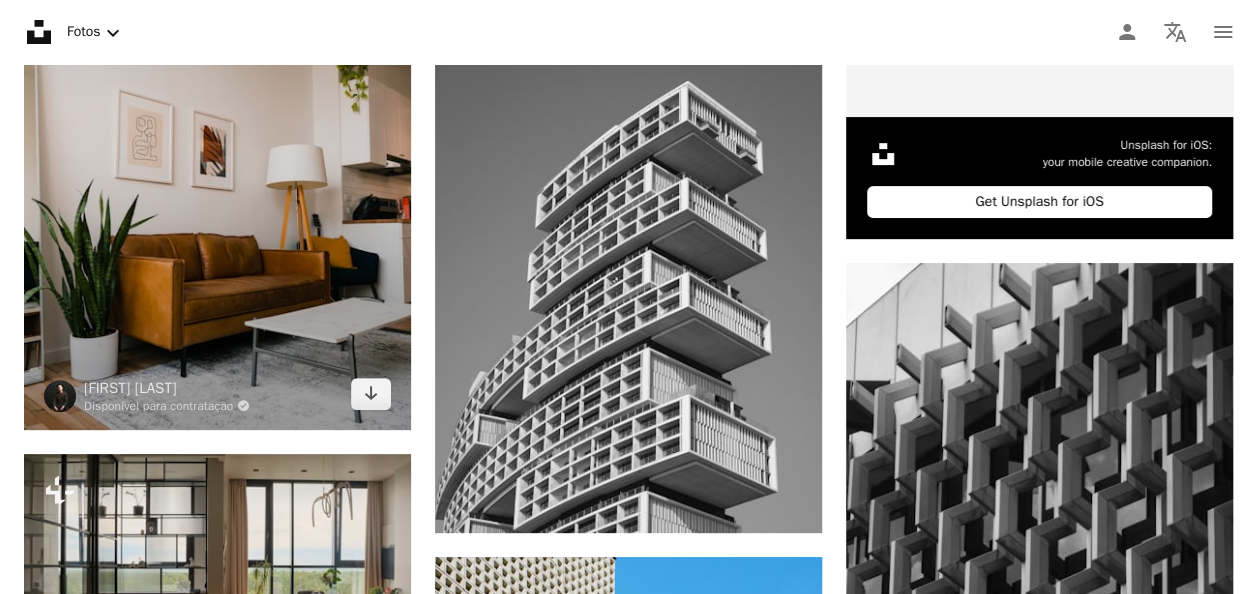 click at bounding box center (217, 139) 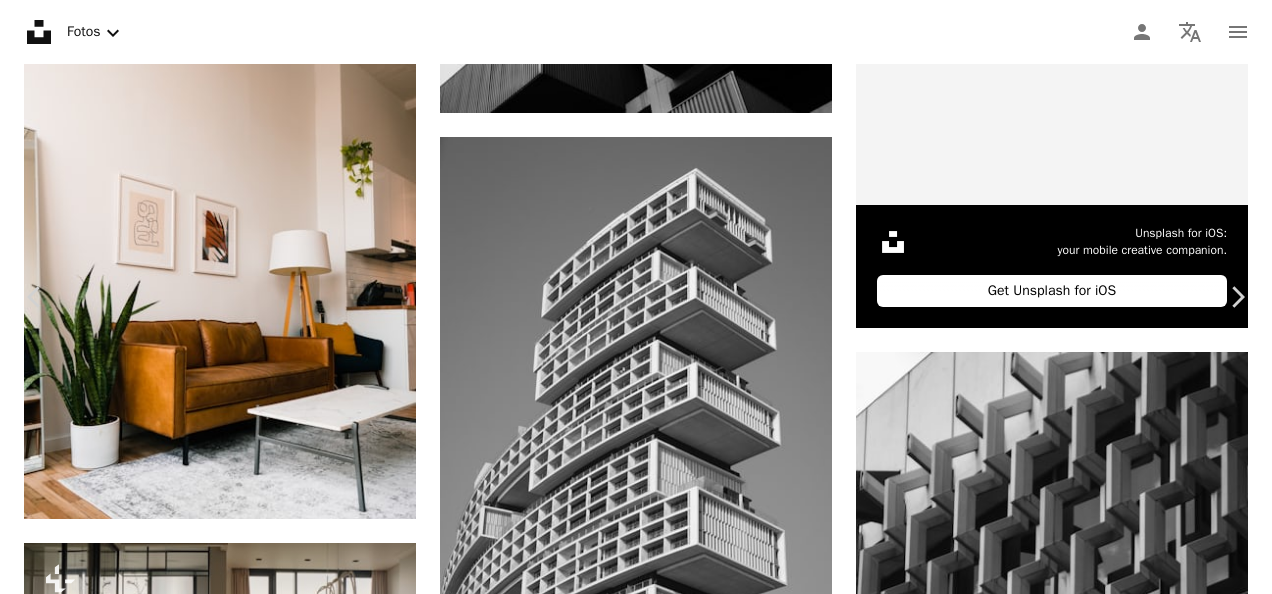 scroll, scrollTop: 3848, scrollLeft: 0, axis: vertical 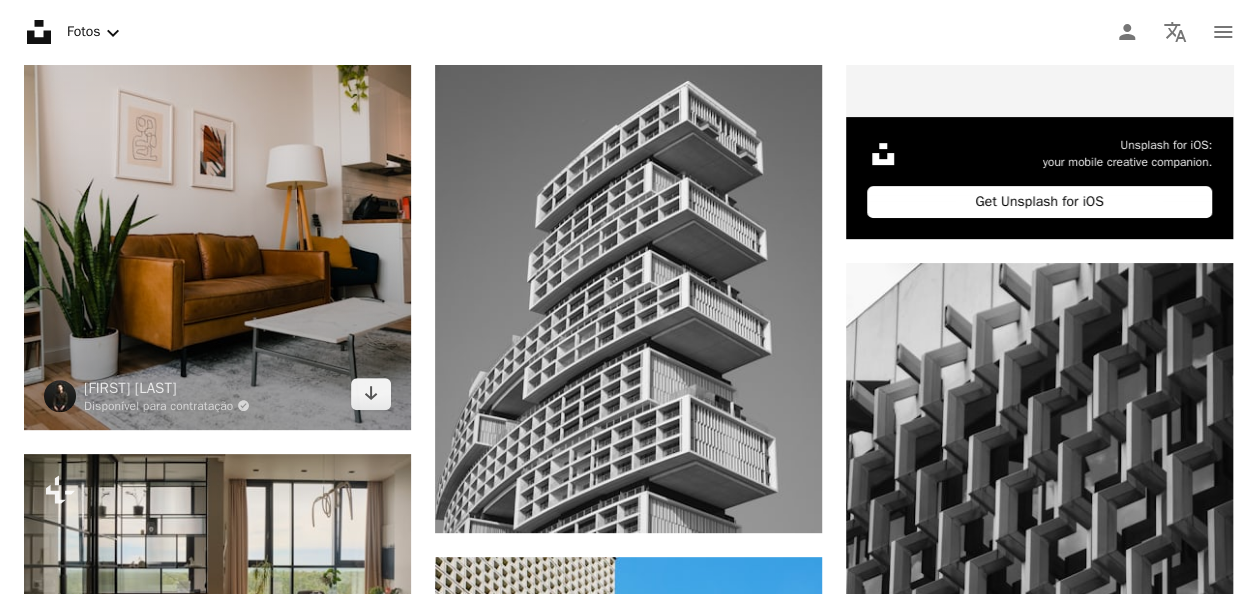 click at bounding box center (217, 139) 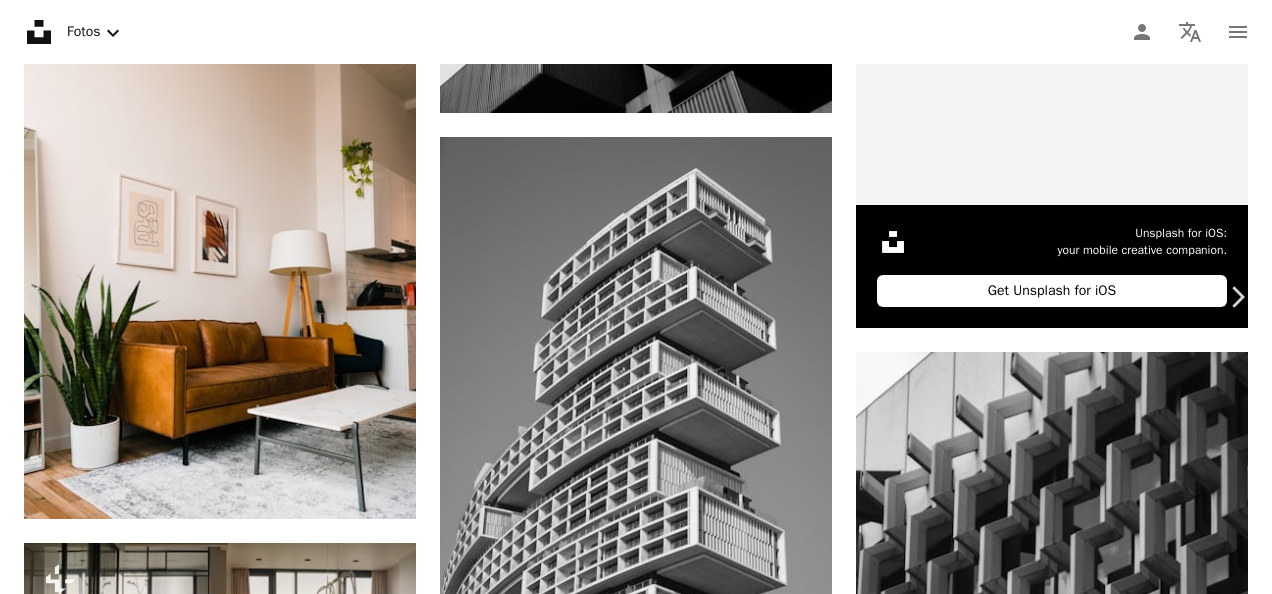 click on "Baixar gratuitamente" at bounding box center [1052, 70150] 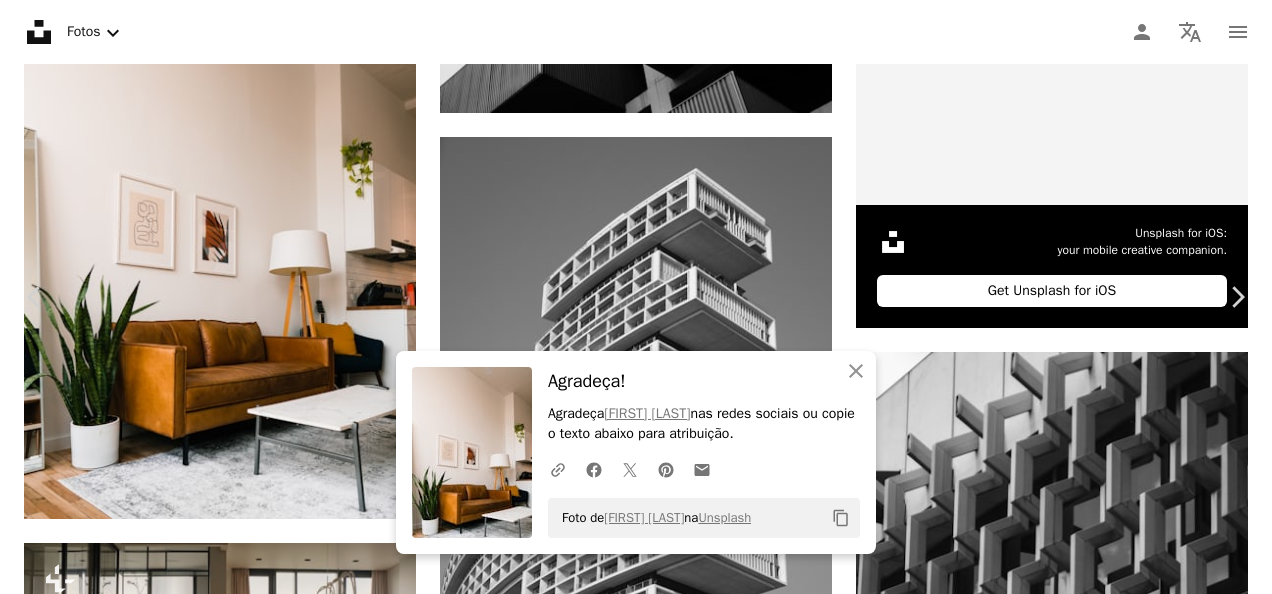 click on "An X shape Chevron left Chevron right An X shape Fechar Agradeça! Agradeça  [NAME] [LAST] nas redes sociais ou copie o texto abaixo para atribuição. A URL sharing icon (chains) Facebook icon X (formerly Twitter) icon Pinterest icon An envelope Foto de  [NAME] [LAST] na  Unsplash
Copy content [NAME] [LAST] Disponível para contratação A checkmark inside of a circle A heart A plus sign Baixar gratuitamente Chevron down Zoom in Visualizações 17.849.634 Downloads 247.278 Destaque em Fotos ,  Arquitetura e Interiores ,  Interiores A forward-right arrow Compartilhar Info icon Informações More Actions A map marker [CITY], [STATE], [COUNTRY] Calendar outlined Publicada em  [DATE] Camera SONY, ILCE-7M3 Safety Uso gratuito sob a  Licença da Unsplash dentro fundo arte Design de interiores planta Casa Sala de estar Nova Iorque parede cinza projetar quarto interior mobiliário quarto mesa moldura eletrônica Estados Unidos cerâmica Planos de fundo  |  Ver mais na iStock" at bounding box center [636, 70400] 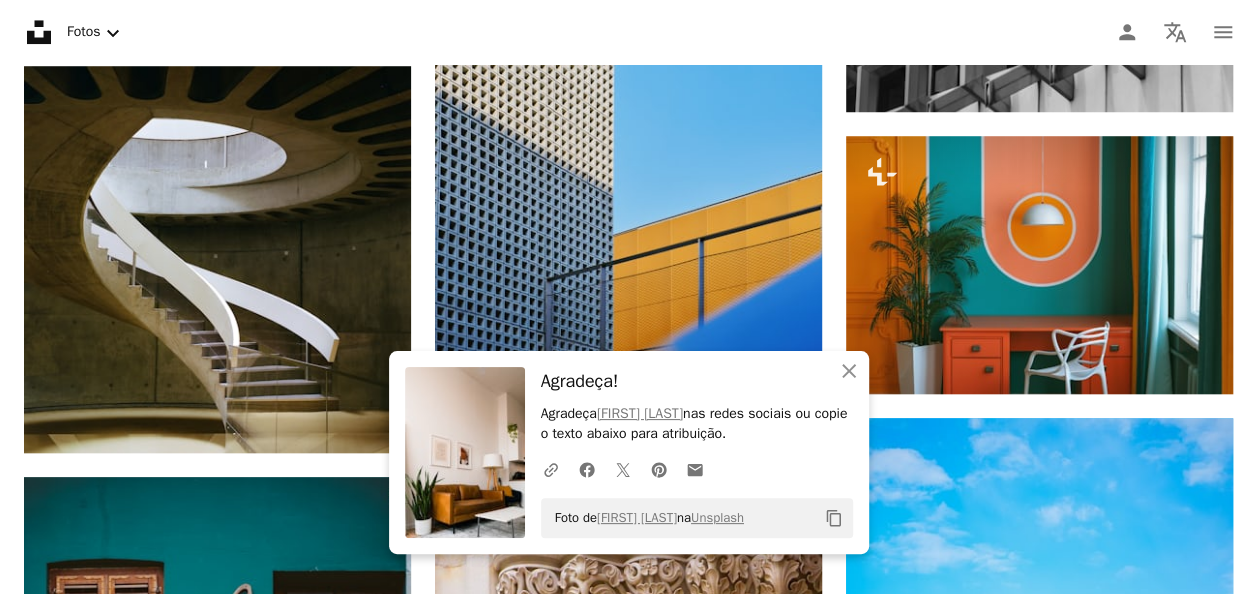 scroll, scrollTop: 9286, scrollLeft: 0, axis: vertical 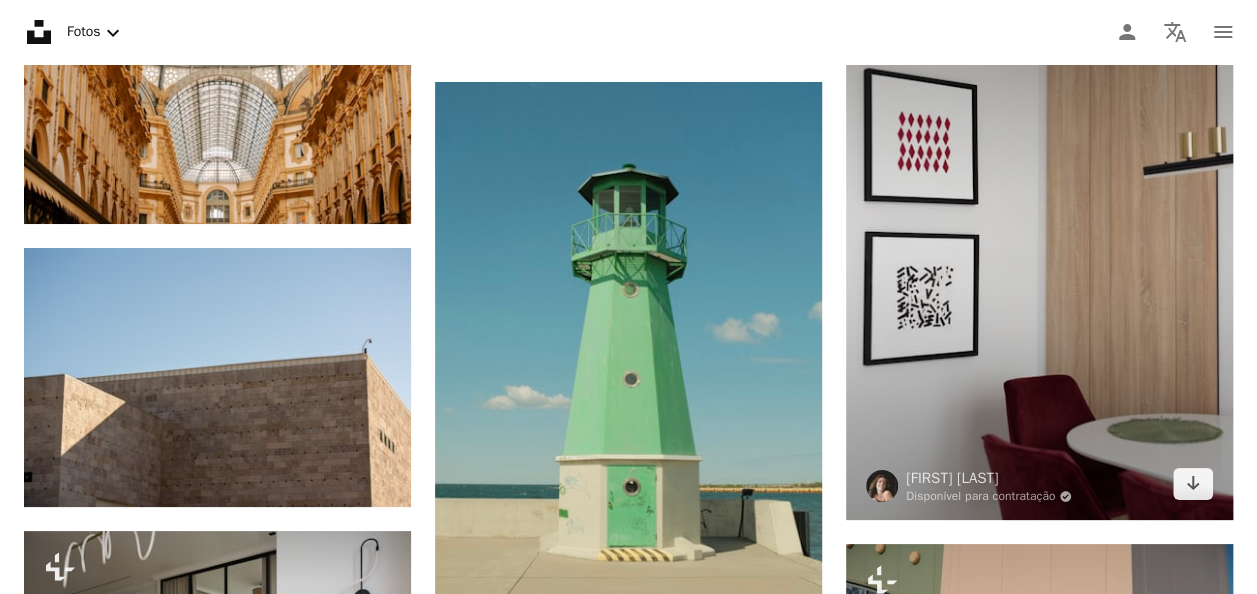 click at bounding box center [1039, 230] 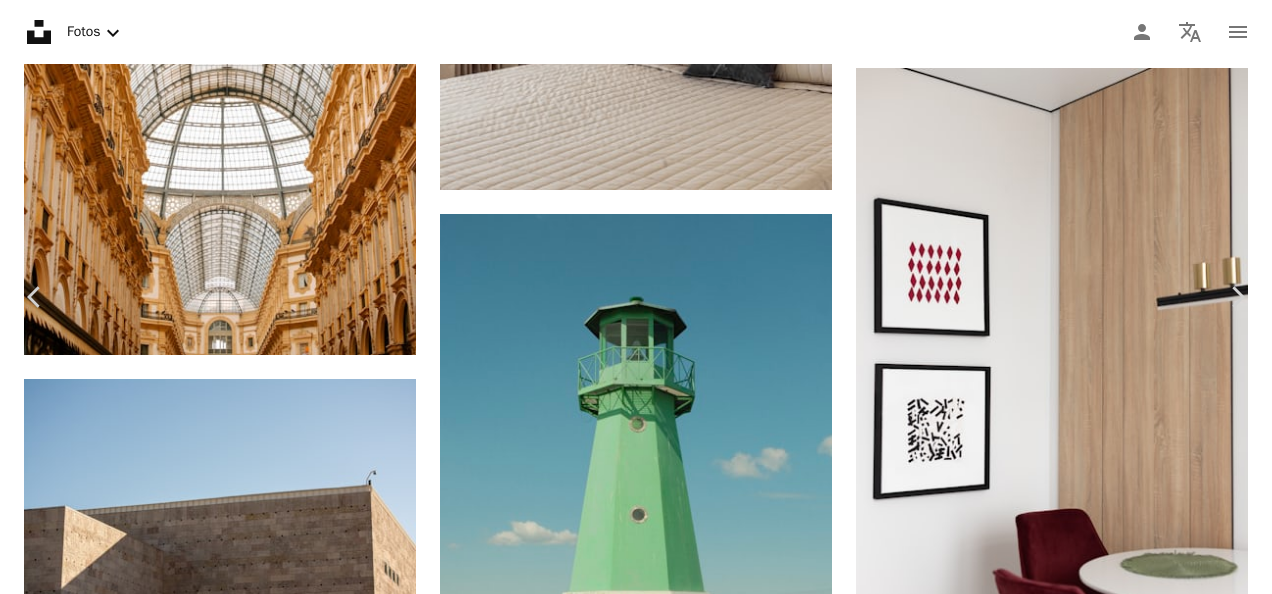 scroll, scrollTop: 2816, scrollLeft: 0, axis: vertical 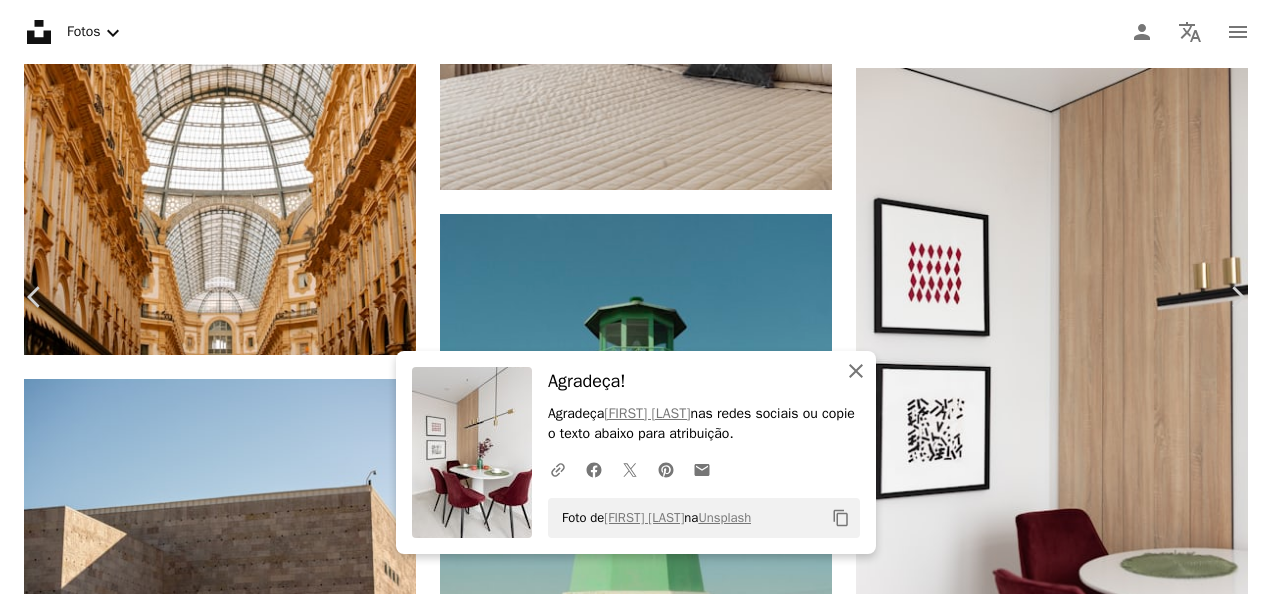click 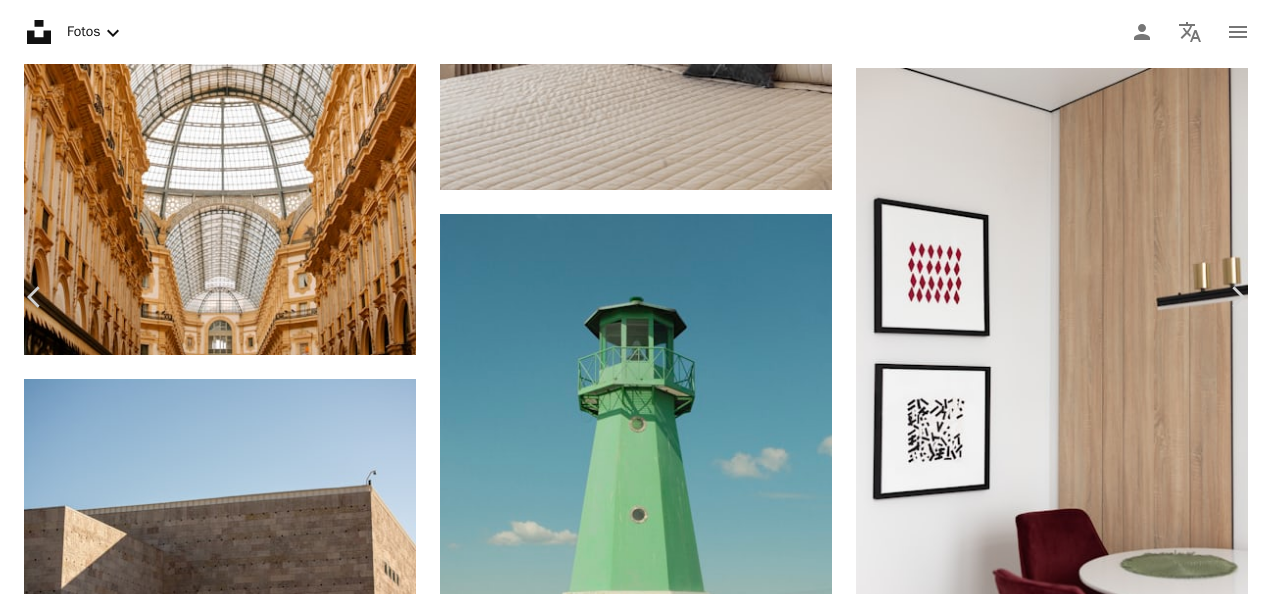 scroll, scrollTop: 0, scrollLeft: 0, axis: both 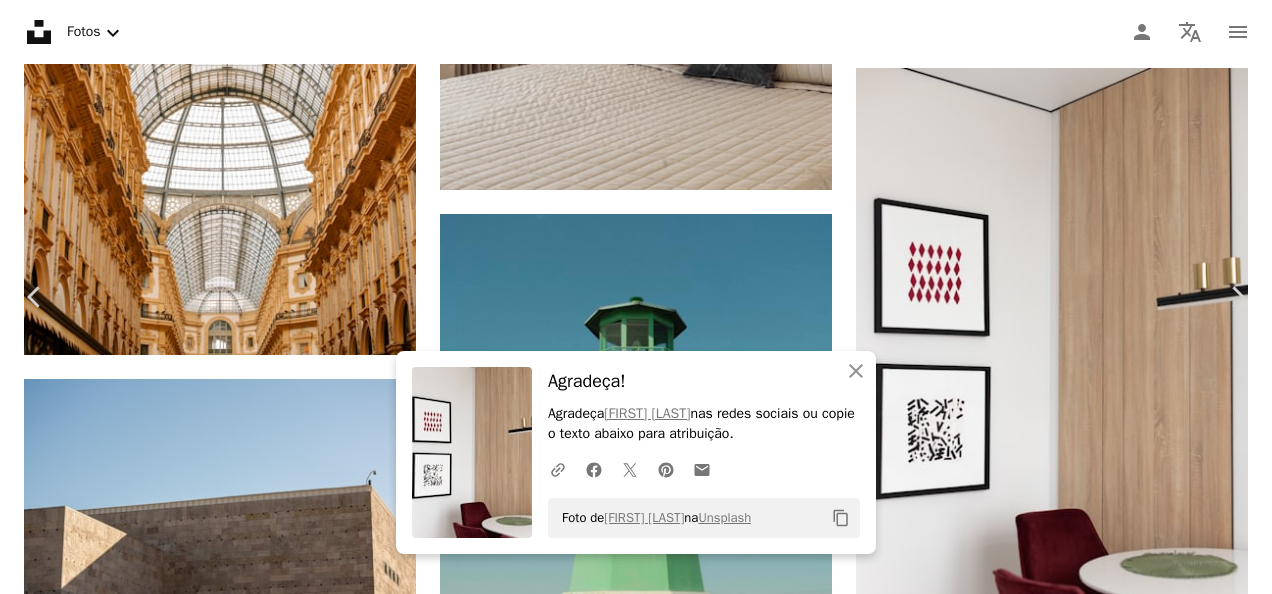 click at bounding box center (110, 66608) 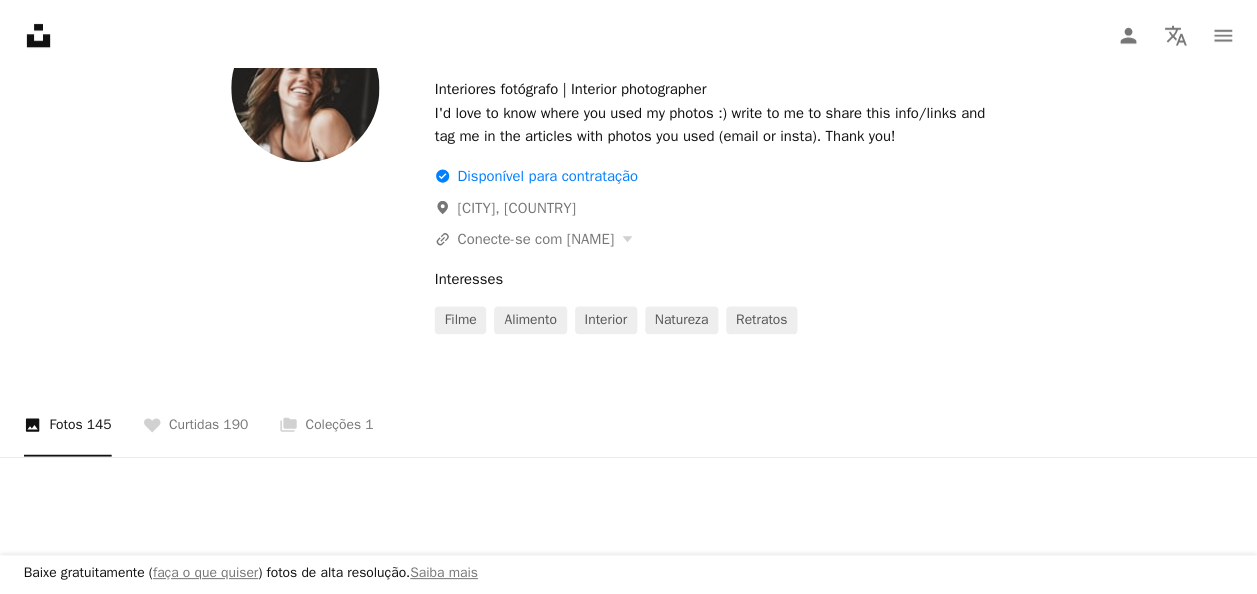 scroll, scrollTop: 0, scrollLeft: 0, axis: both 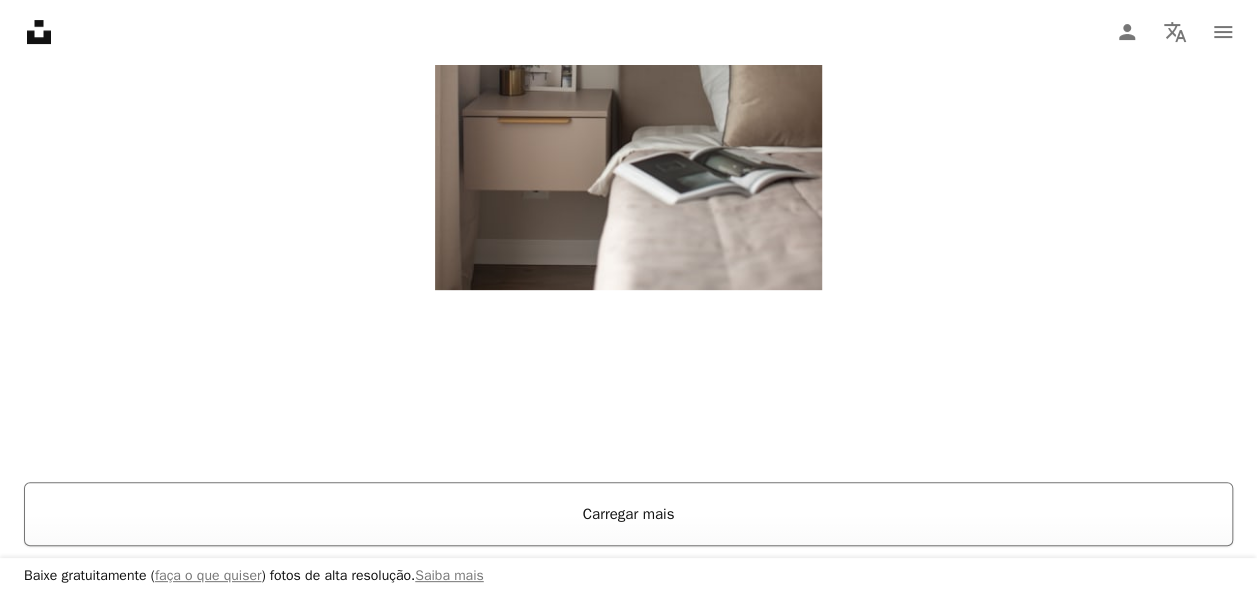 click on "Carregar mais" at bounding box center [628, 514] 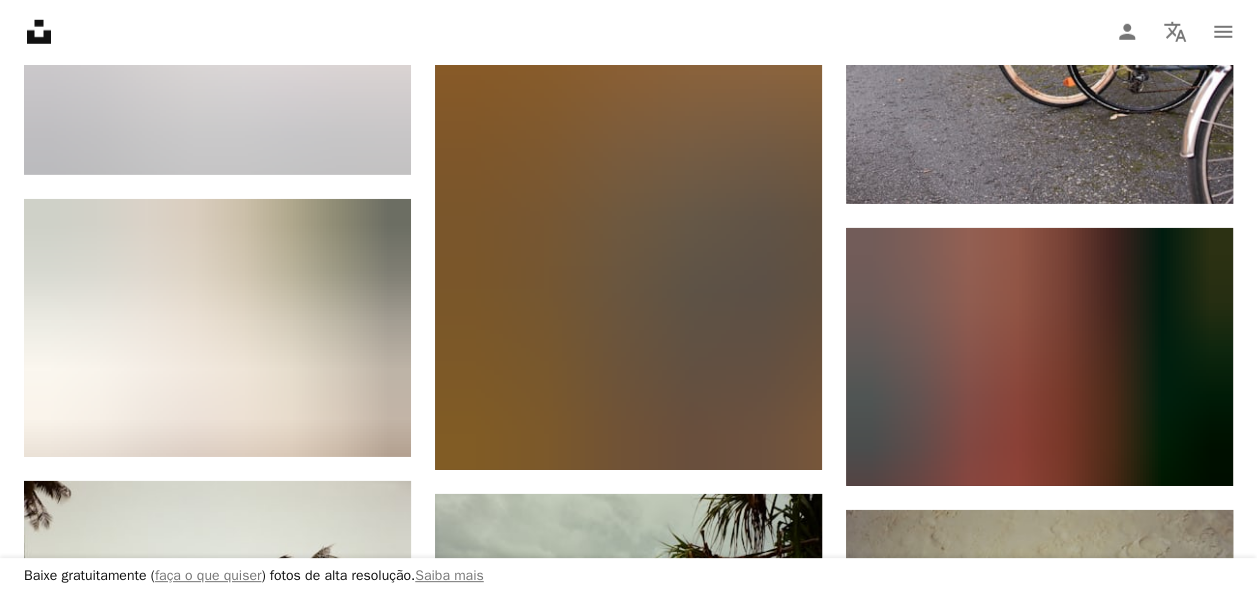 scroll, scrollTop: 6828, scrollLeft: 0, axis: vertical 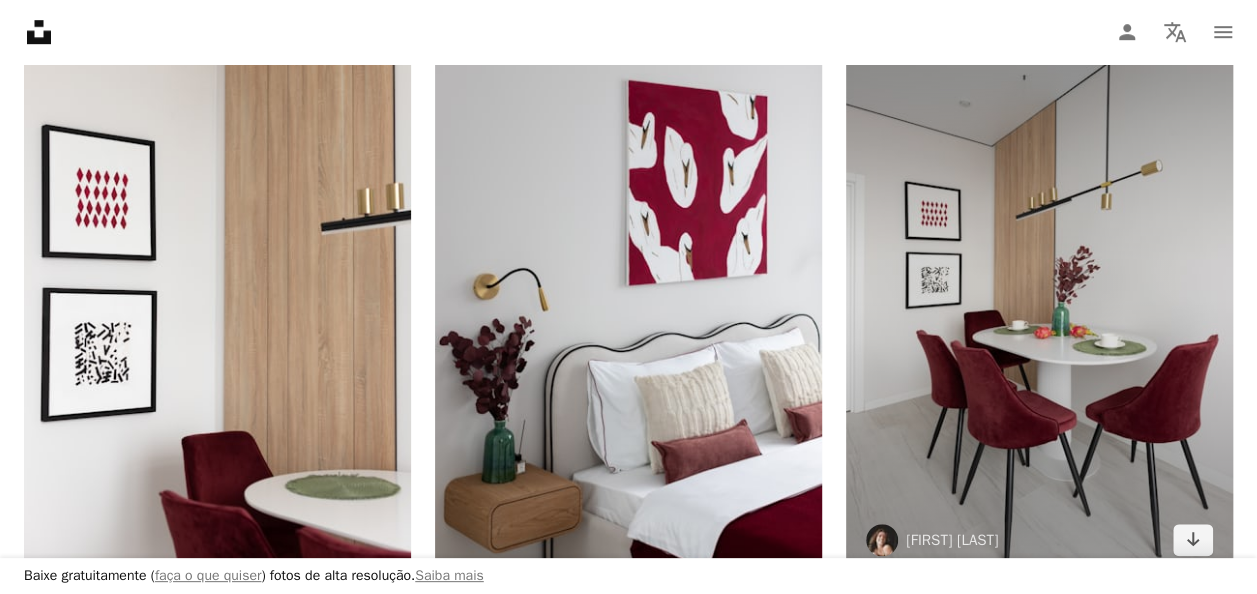 click at bounding box center [1039, 286] 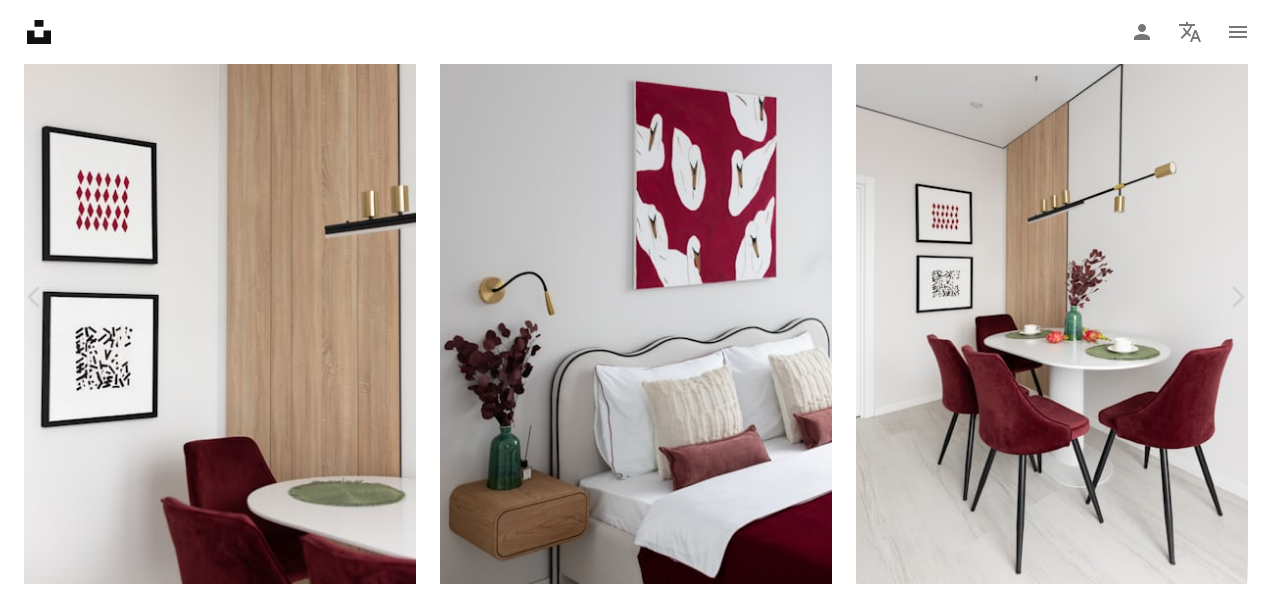 scroll, scrollTop: 1872, scrollLeft: 0, axis: vertical 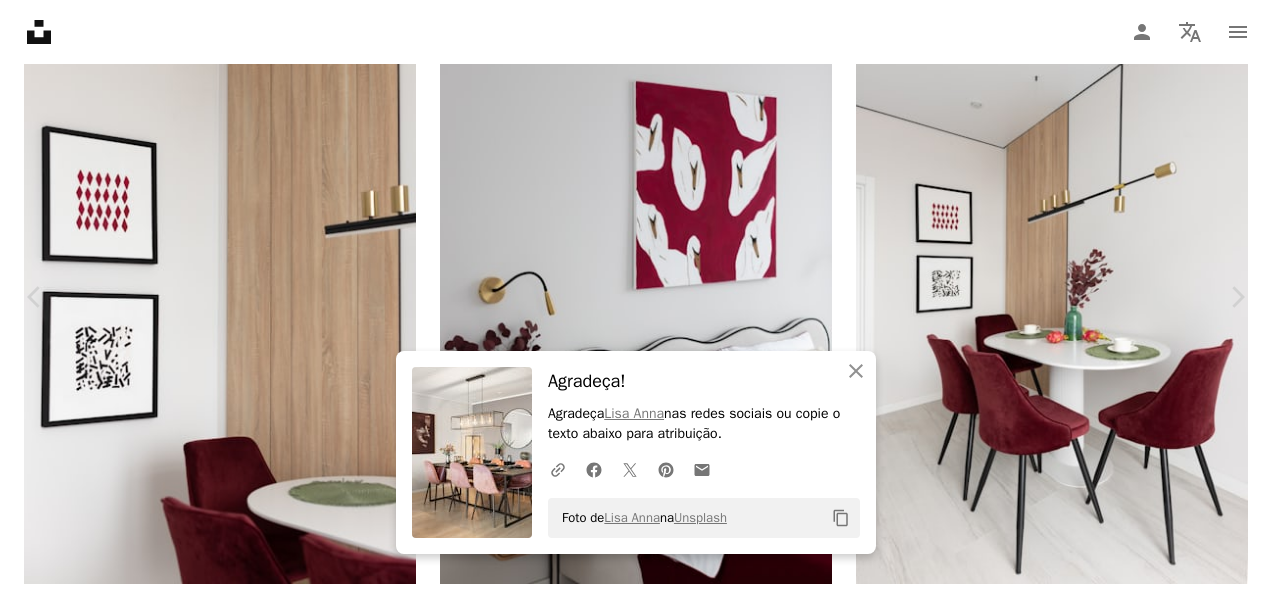 click on "Arrow pointing down" at bounding box center [394, 14765] 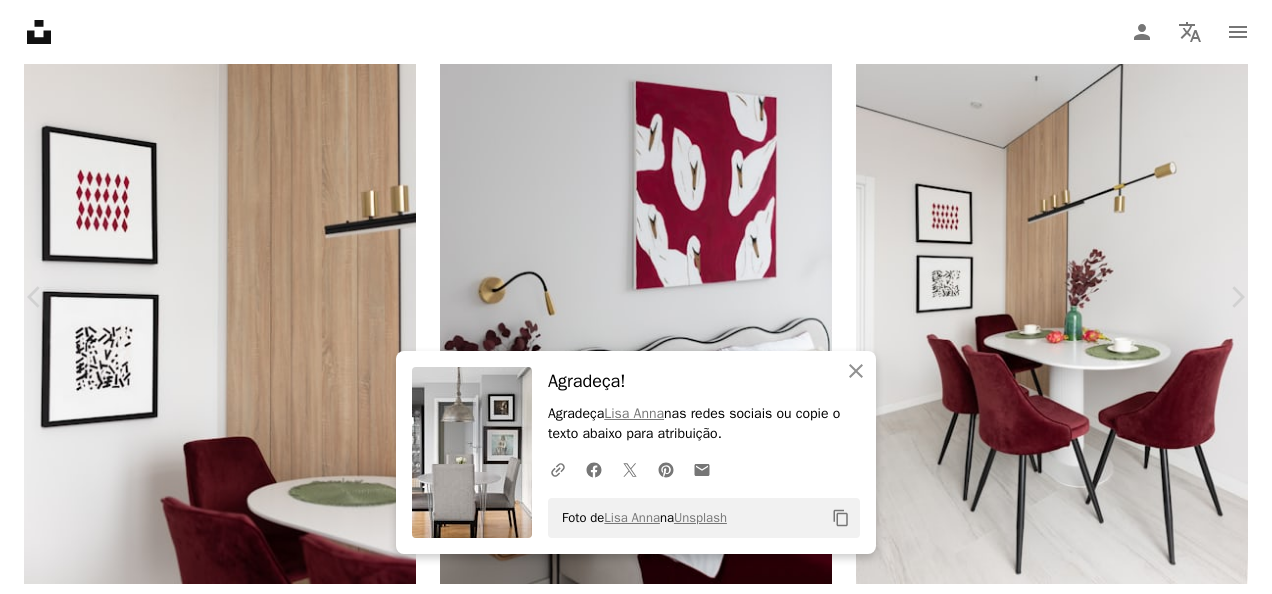 scroll, scrollTop: 1612, scrollLeft: 0, axis: vertical 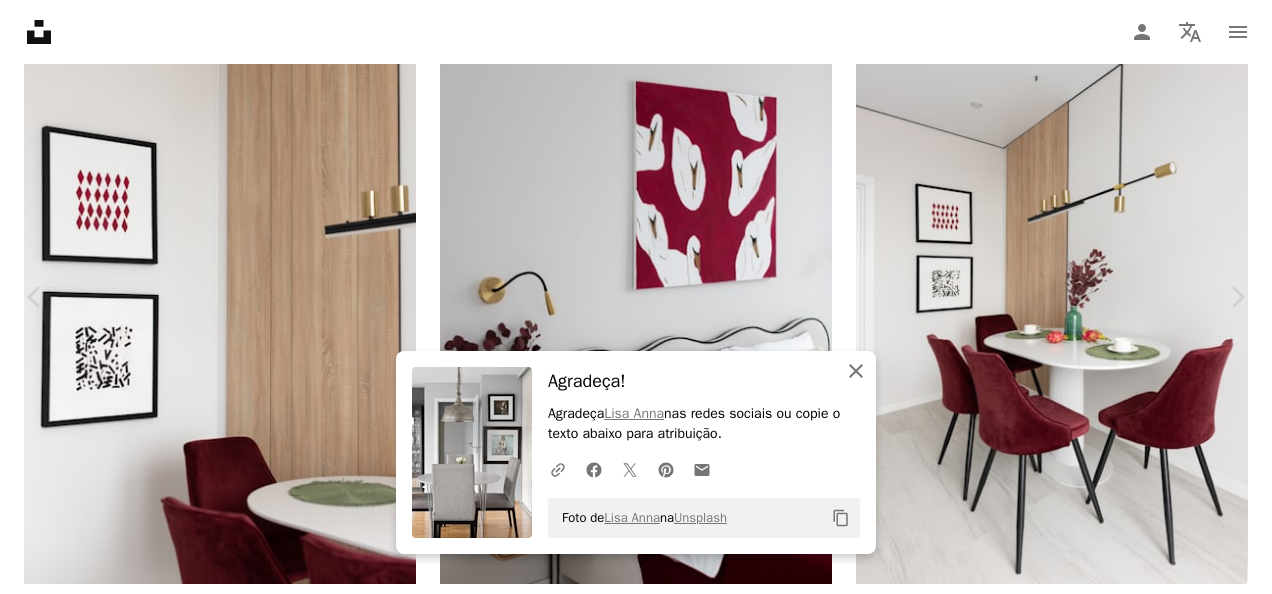 click on "An X shape" 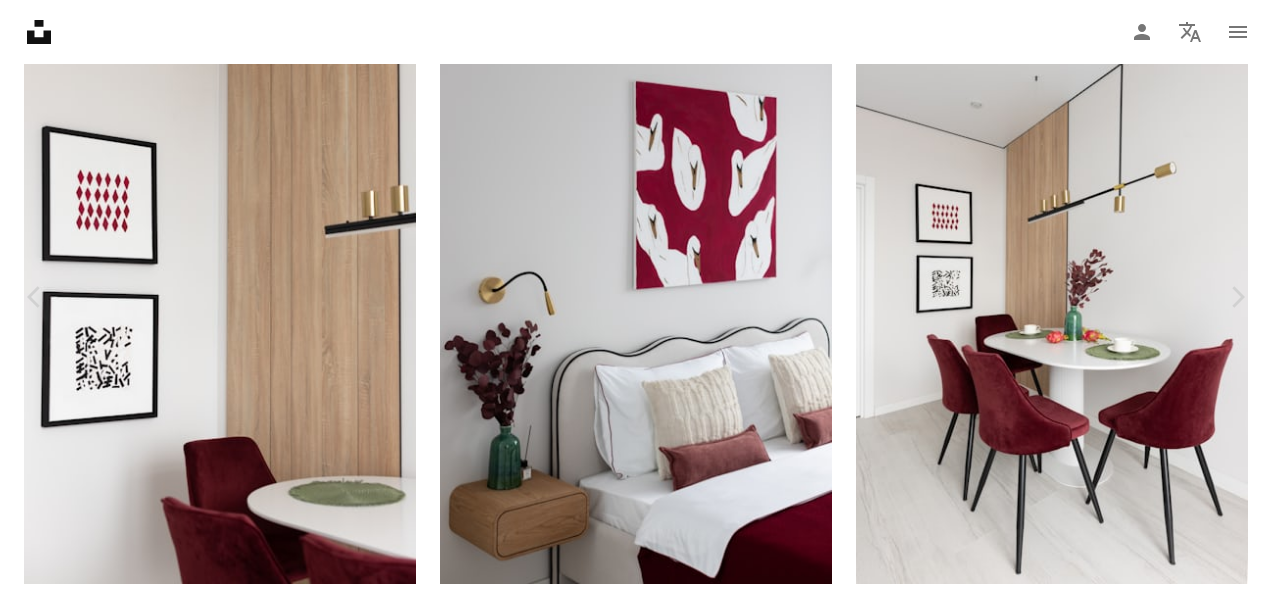 scroll, scrollTop: 1879, scrollLeft: 0, axis: vertical 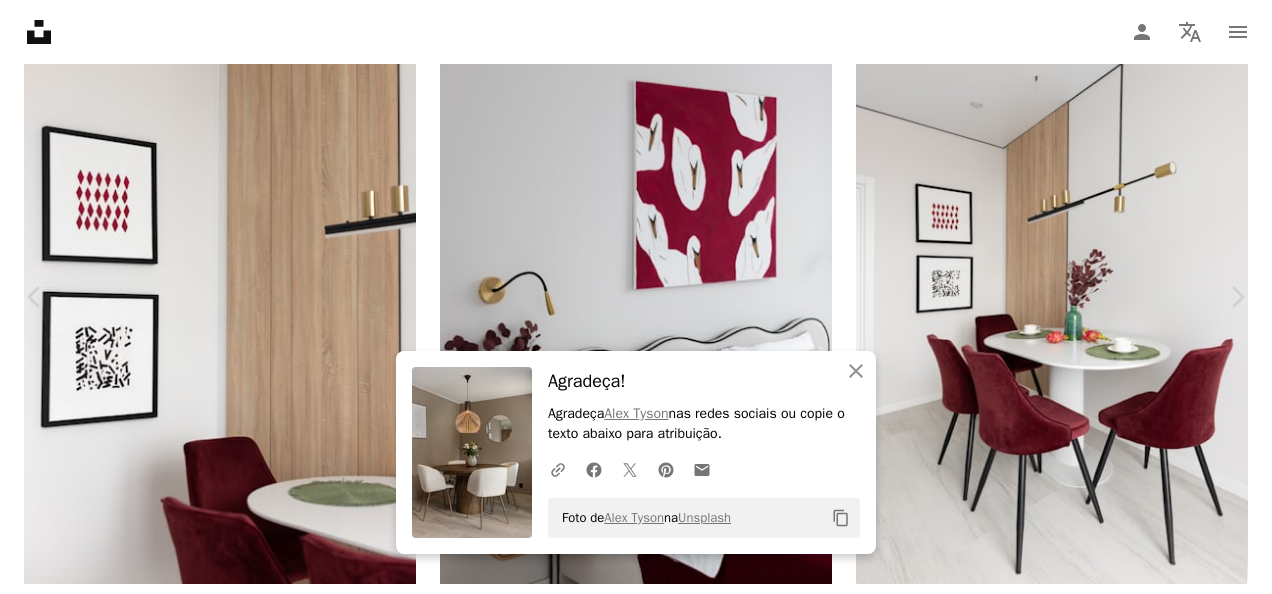 click at bounding box center (264, 14537) 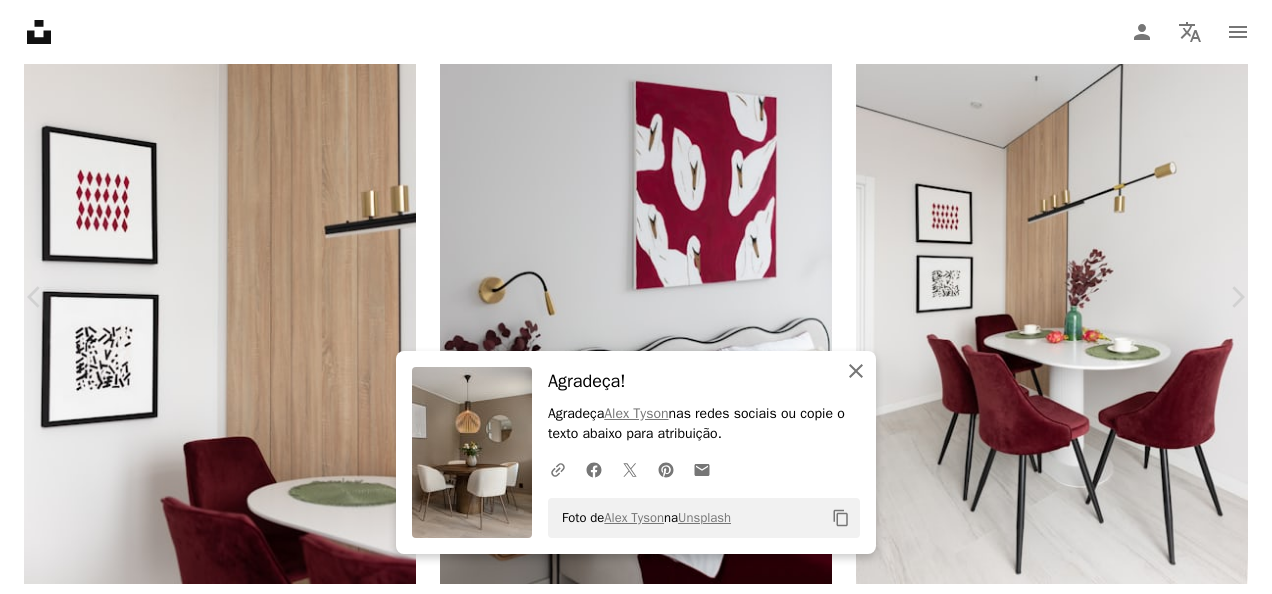 click 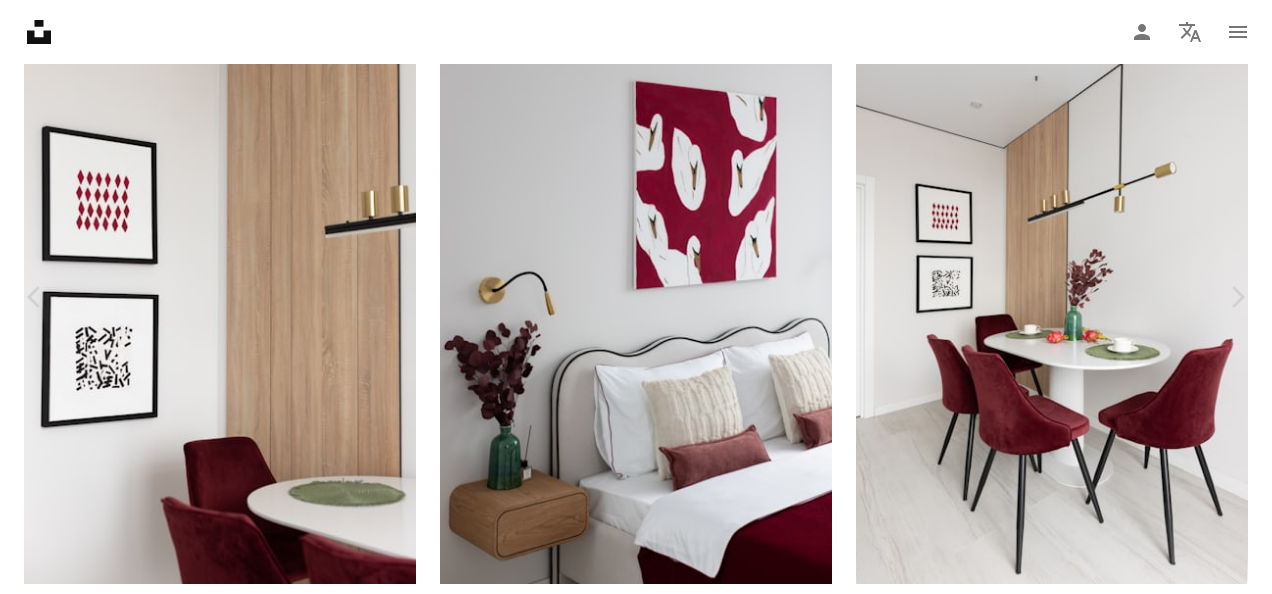 scroll, scrollTop: 1483, scrollLeft: 0, axis: vertical 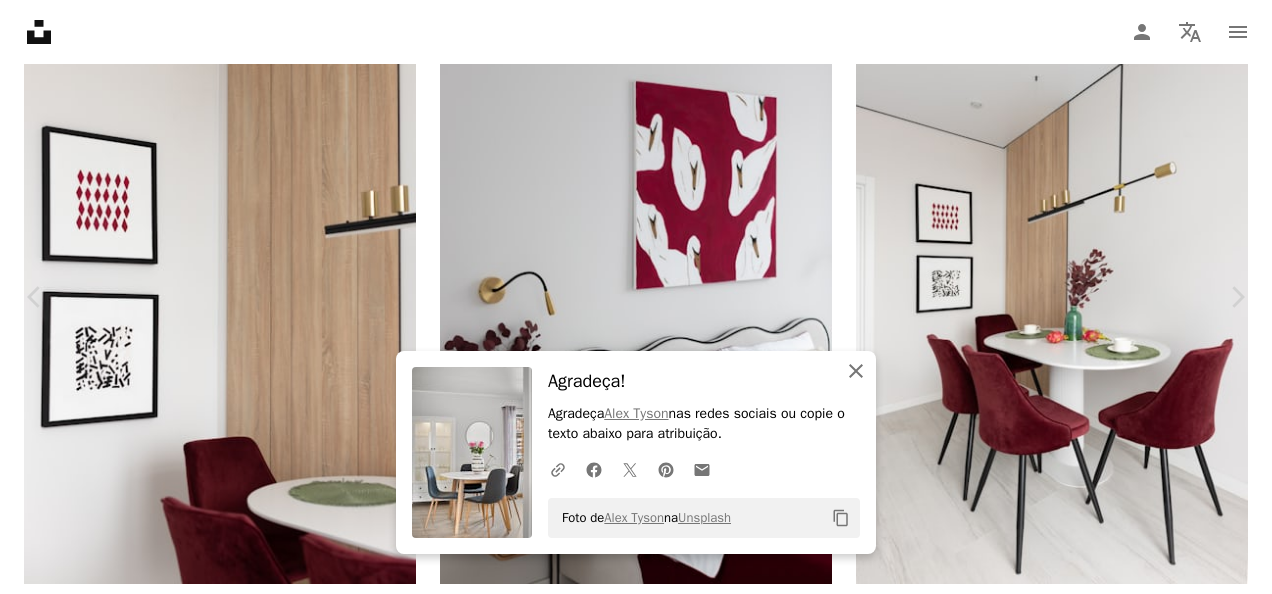 click 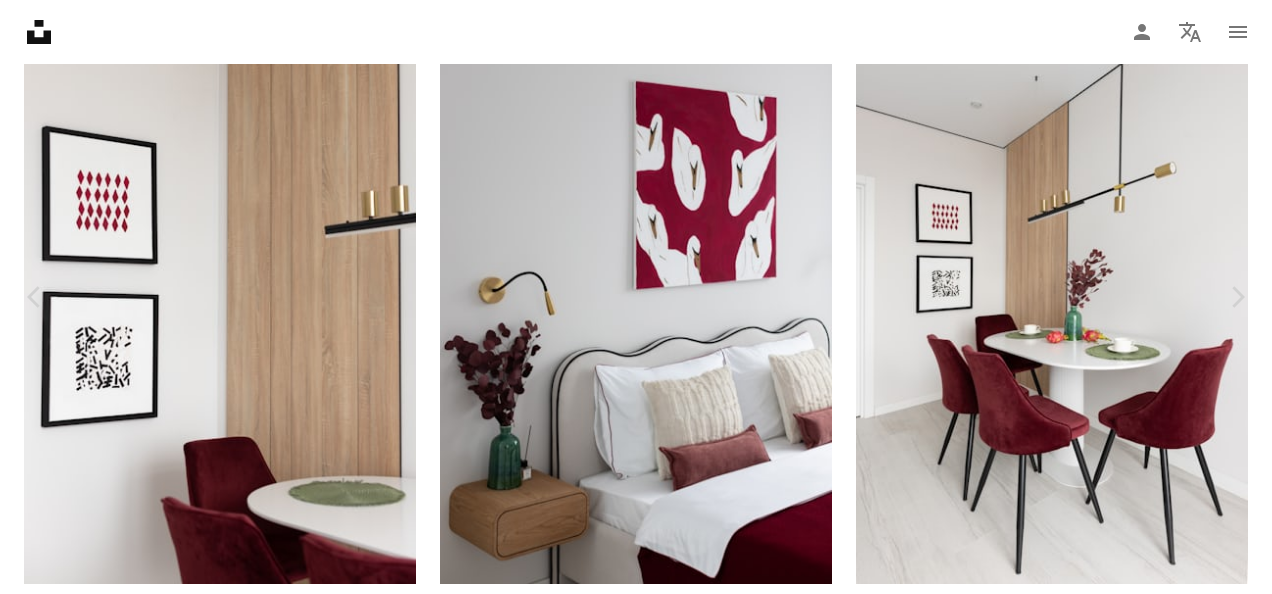 scroll, scrollTop: 1798, scrollLeft: 0, axis: vertical 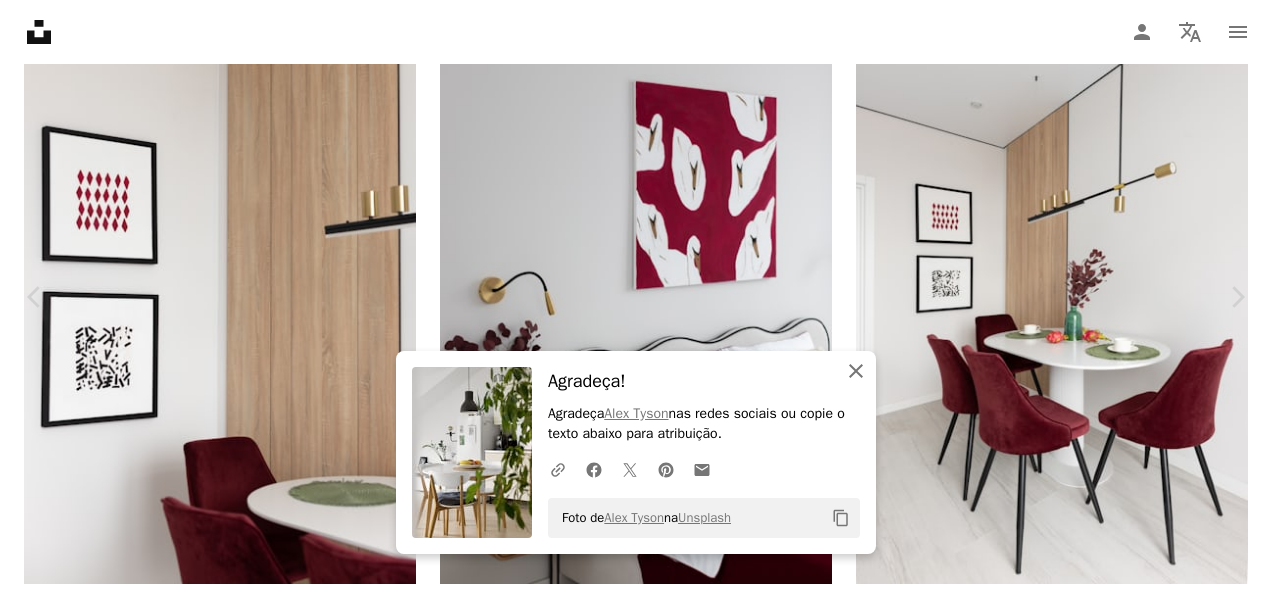 click on "An X shape" 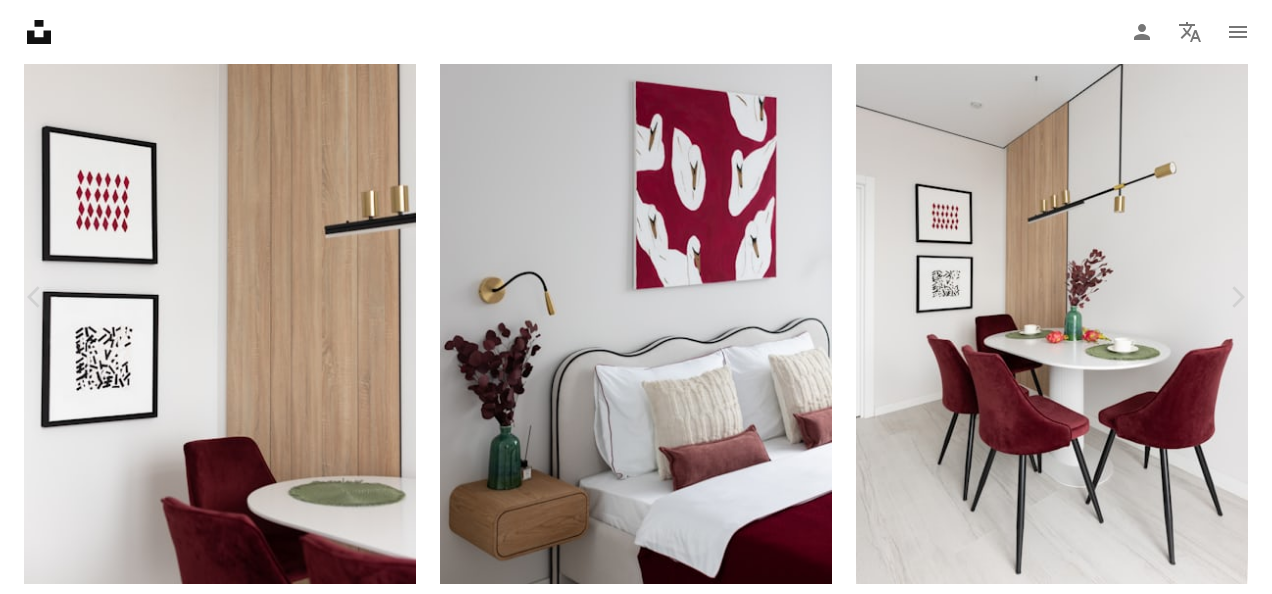 scroll, scrollTop: 6153, scrollLeft: 0, axis: vertical 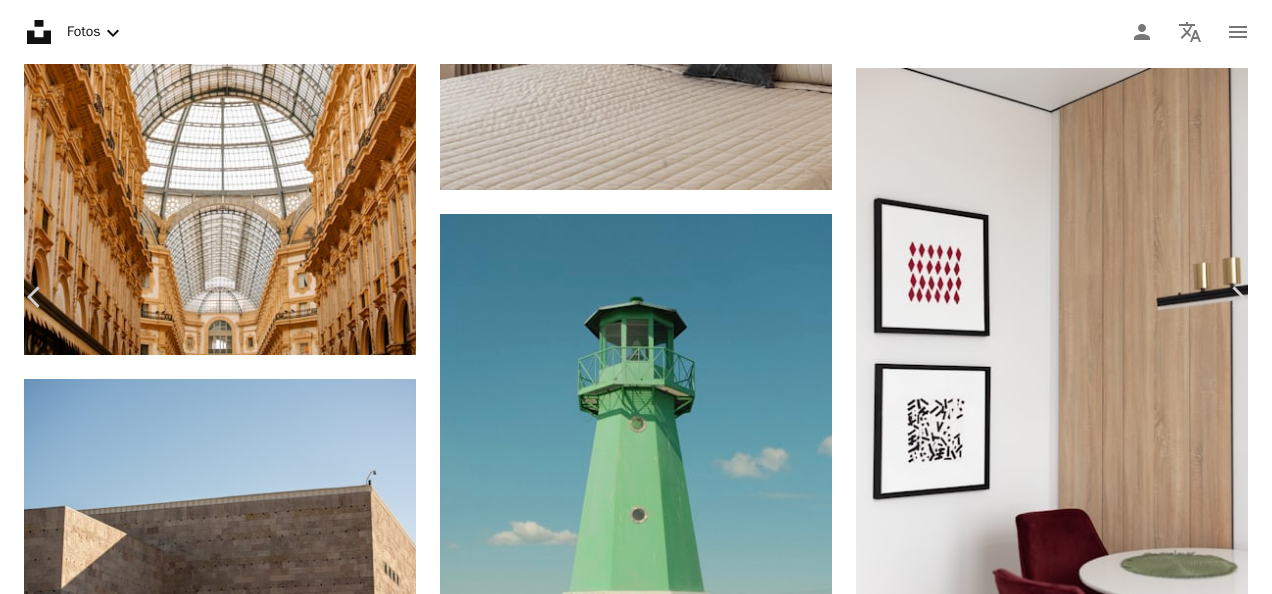 click on "Arrow pointing down" 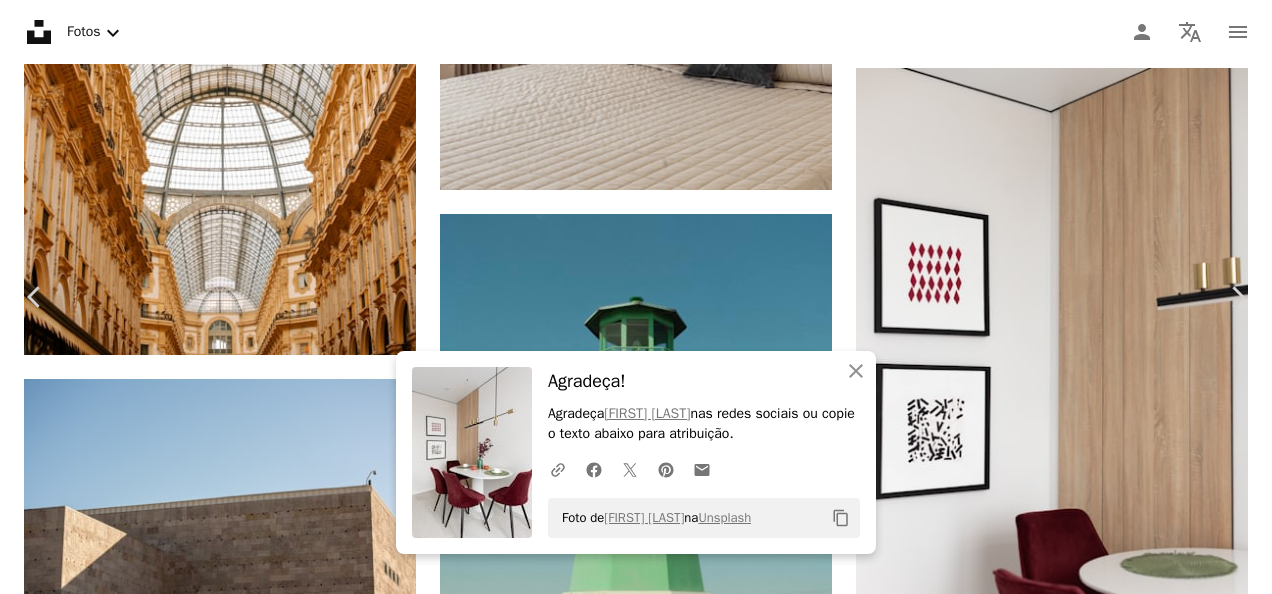 scroll, scrollTop: 9035, scrollLeft: 0, axis: vertical 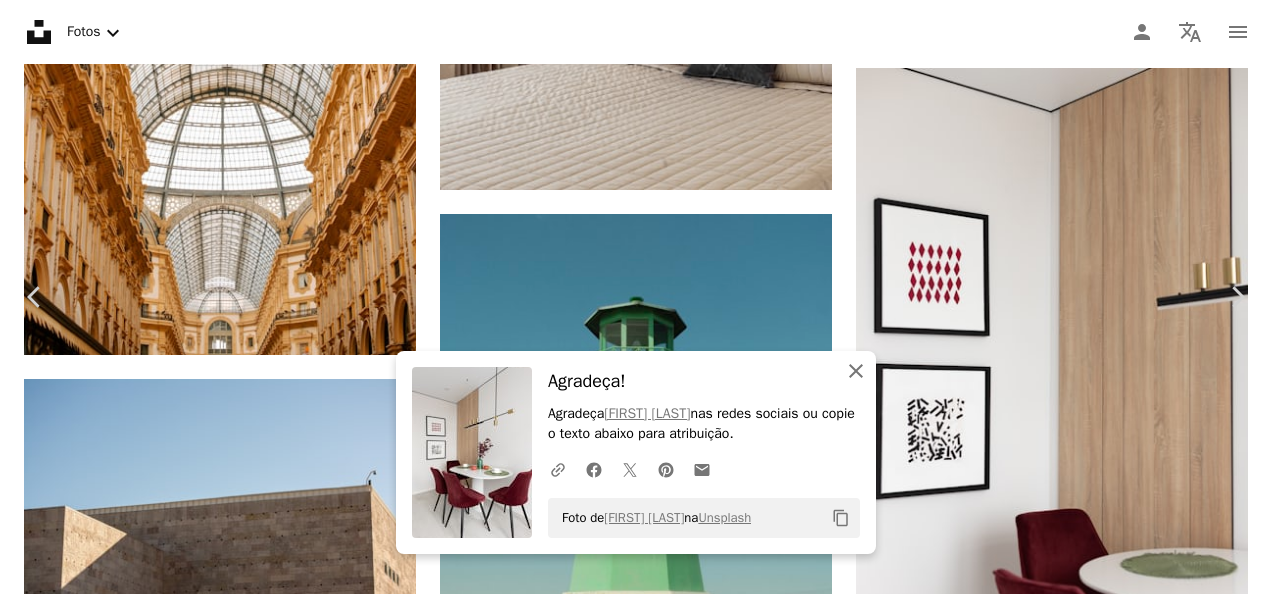 click on "An X shape" 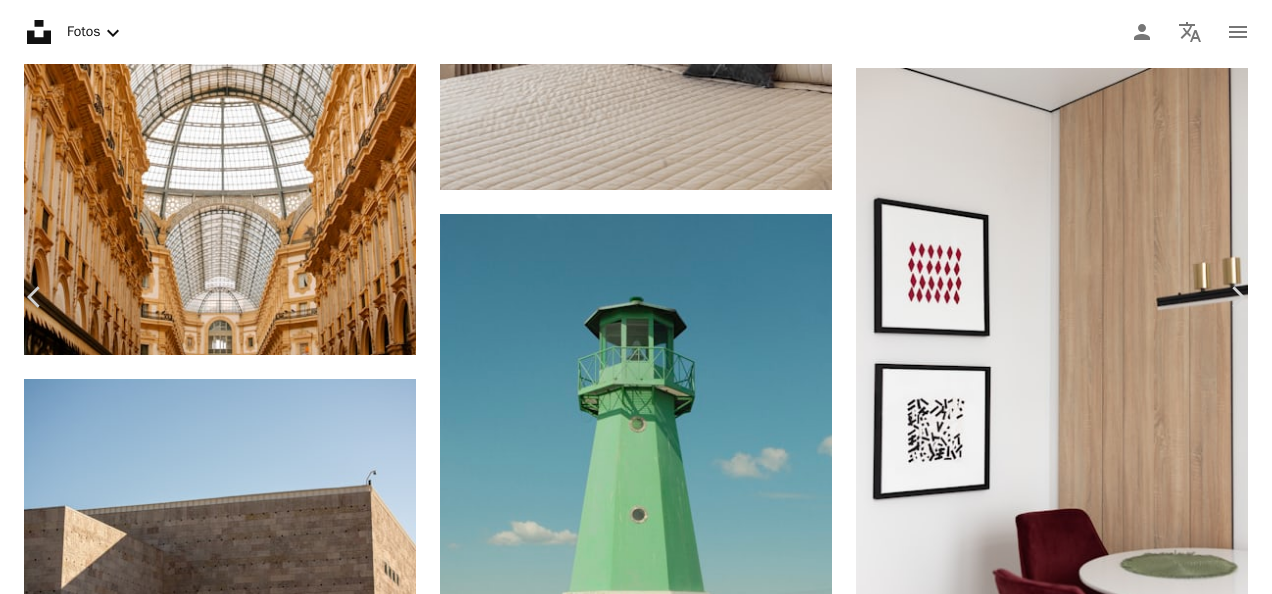 scroll, scrollTop: 11468, scrollLeft: 0, axis: vertical 